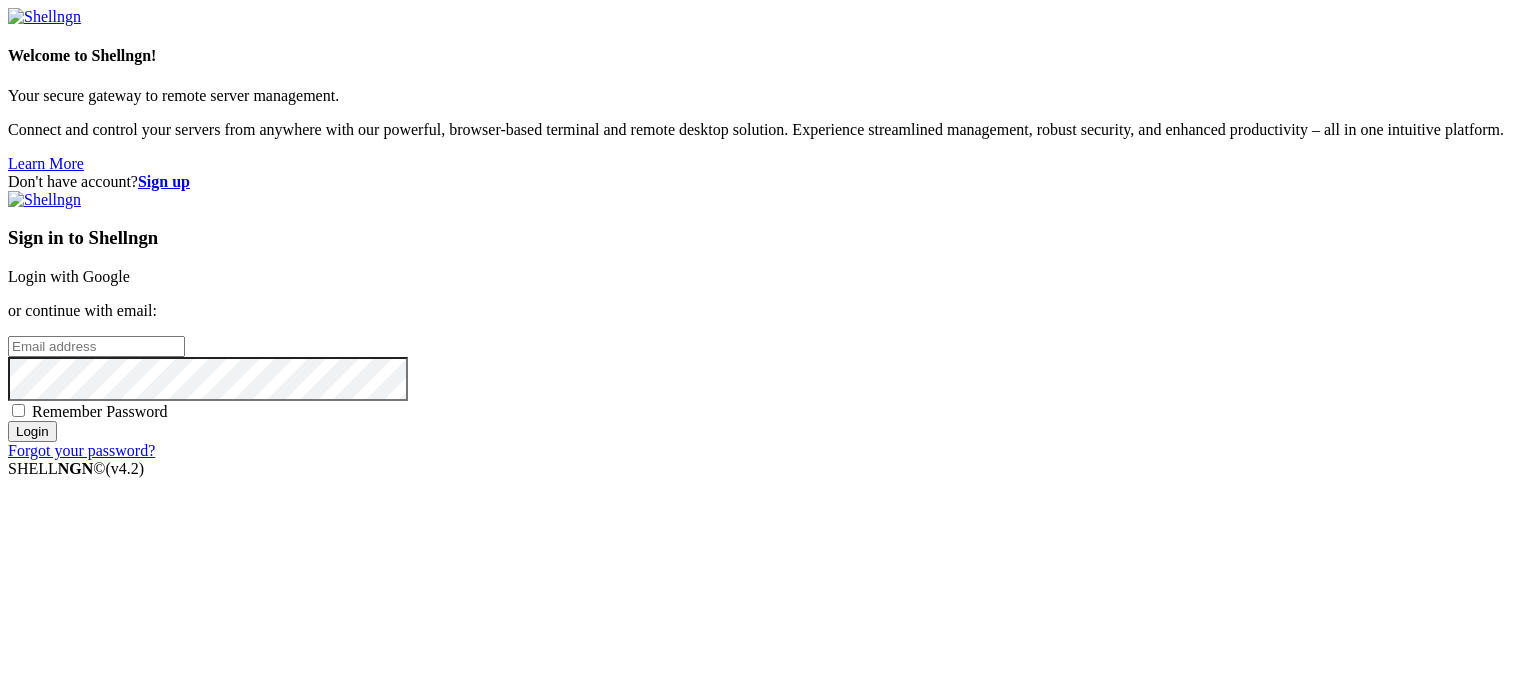 scroll, scrollTop: 0, scrollLeft: 0, axis: both 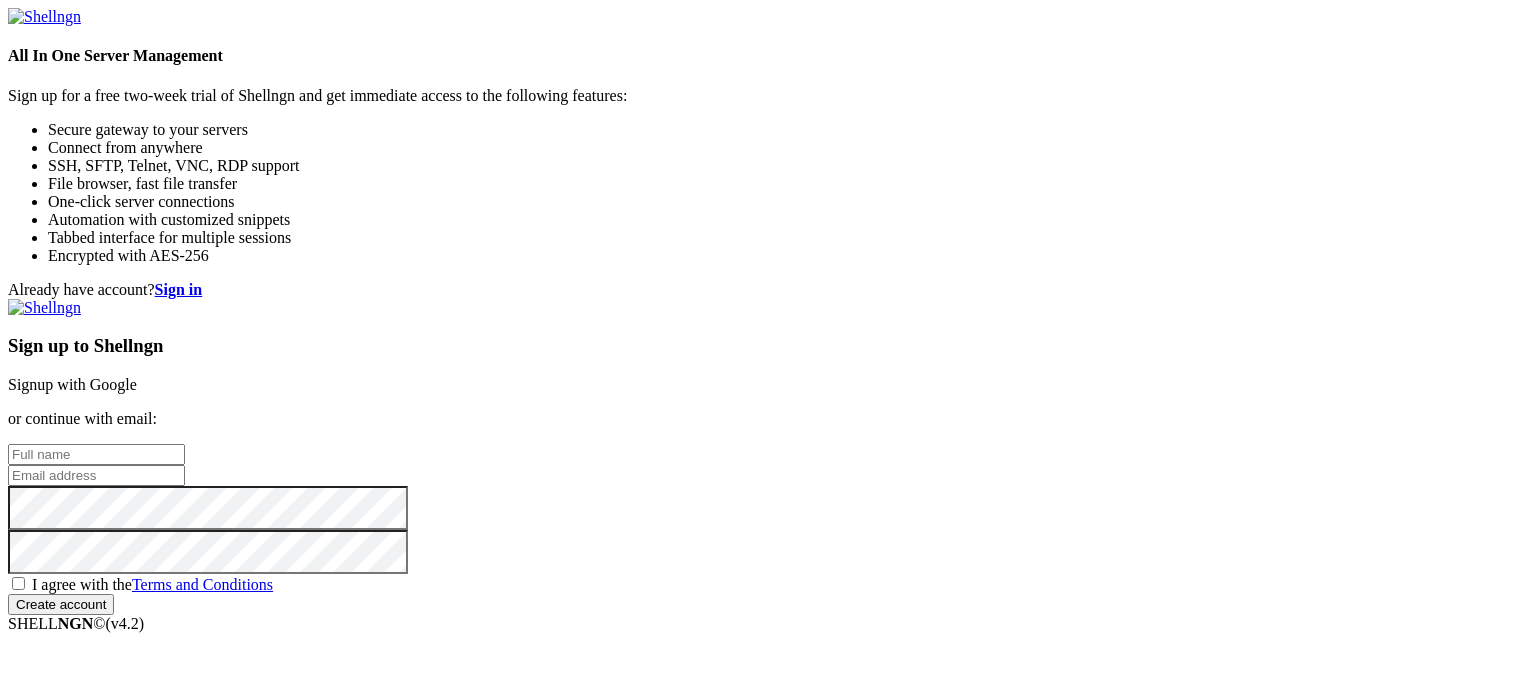 click at bounding box center (96, 454) 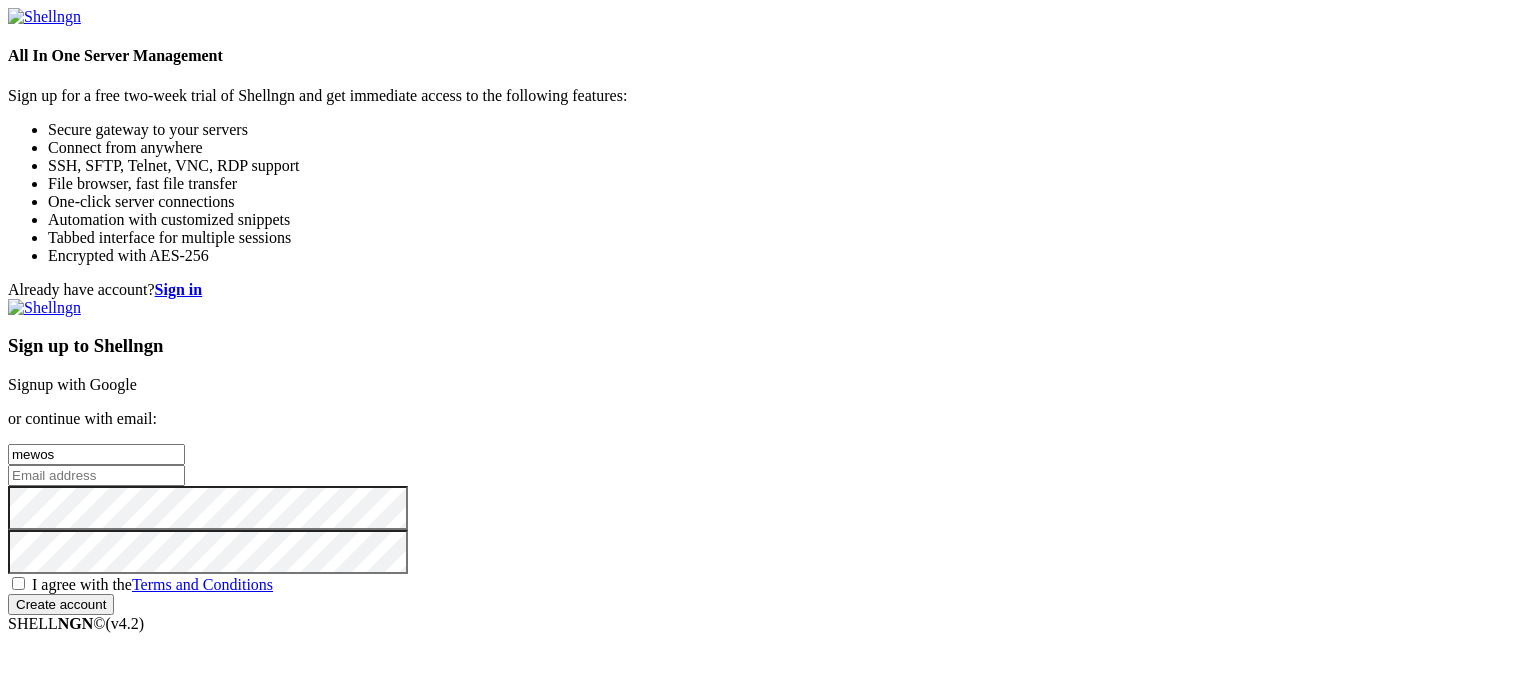 type on "mewos" 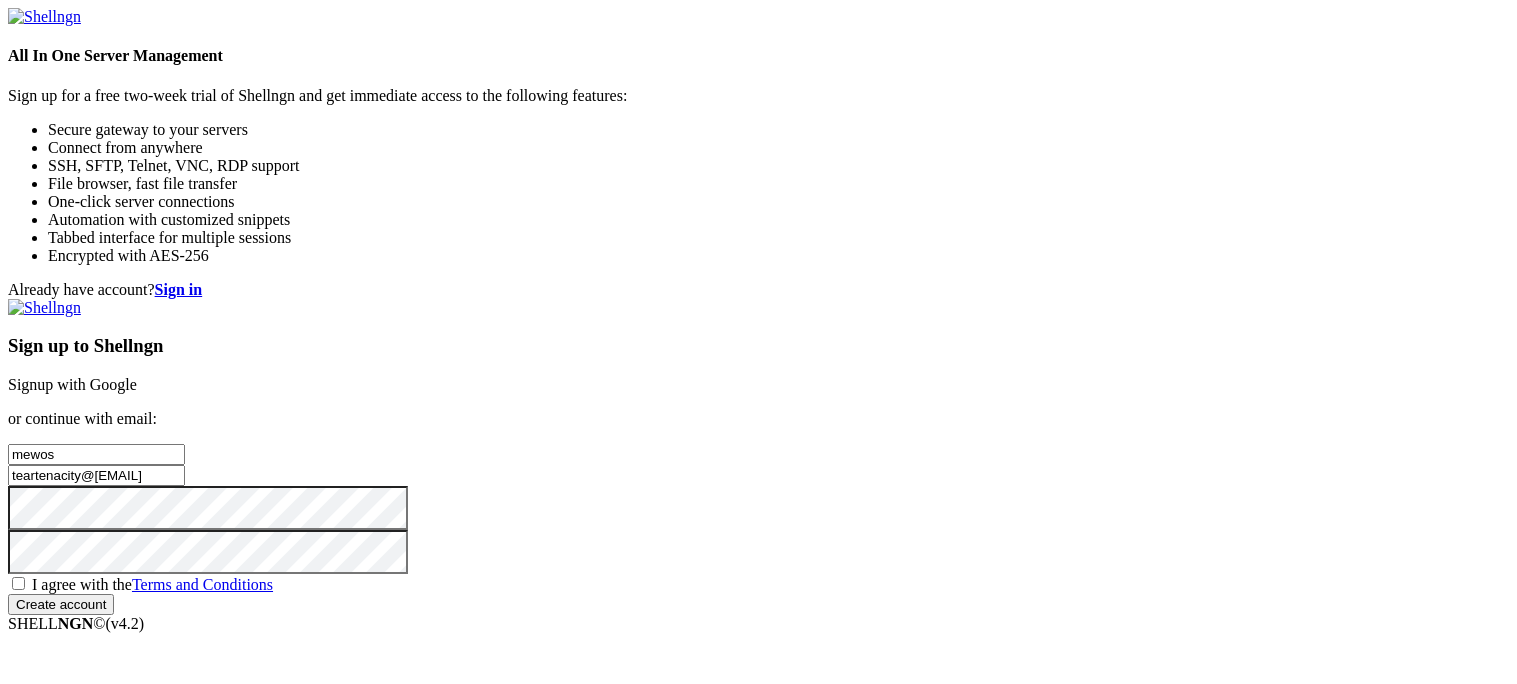 type on "[EMAIL]" 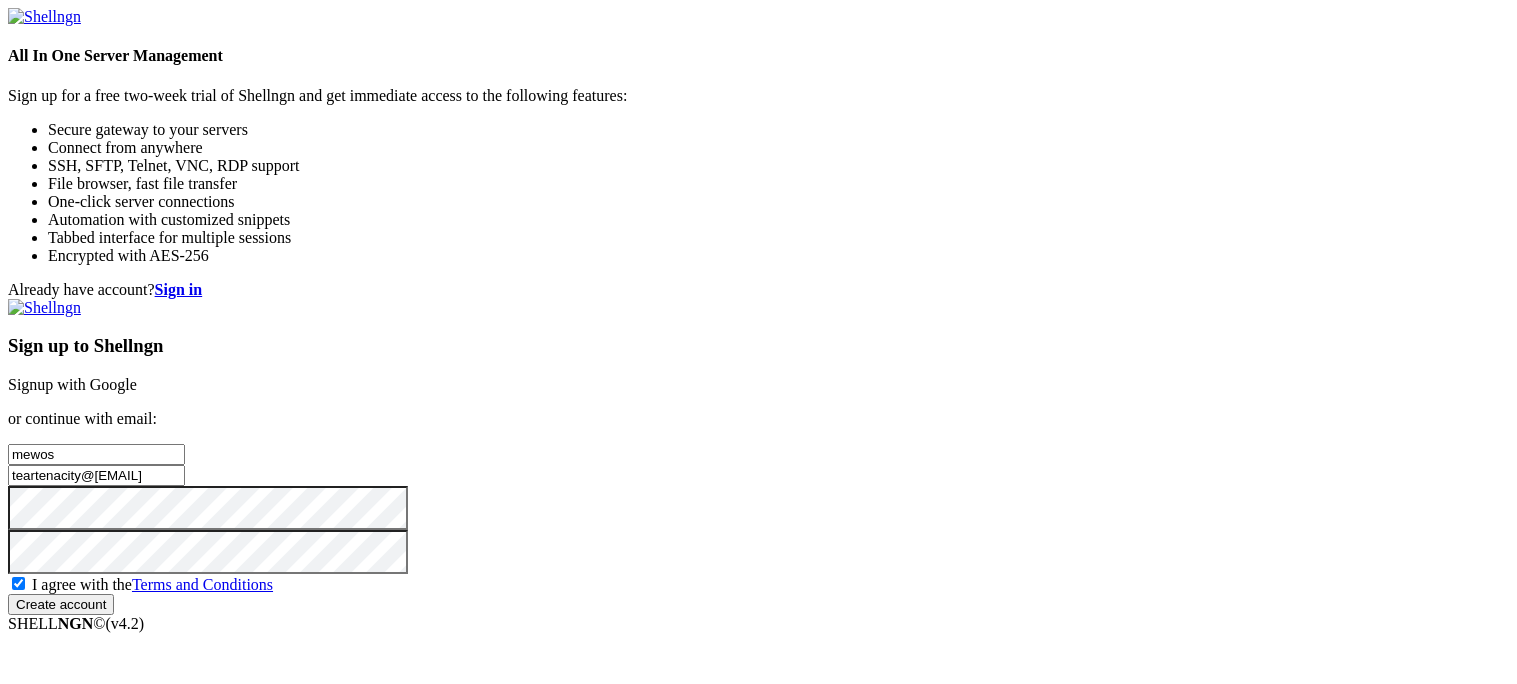 click on "Create account" at bounding box center (61, 604) 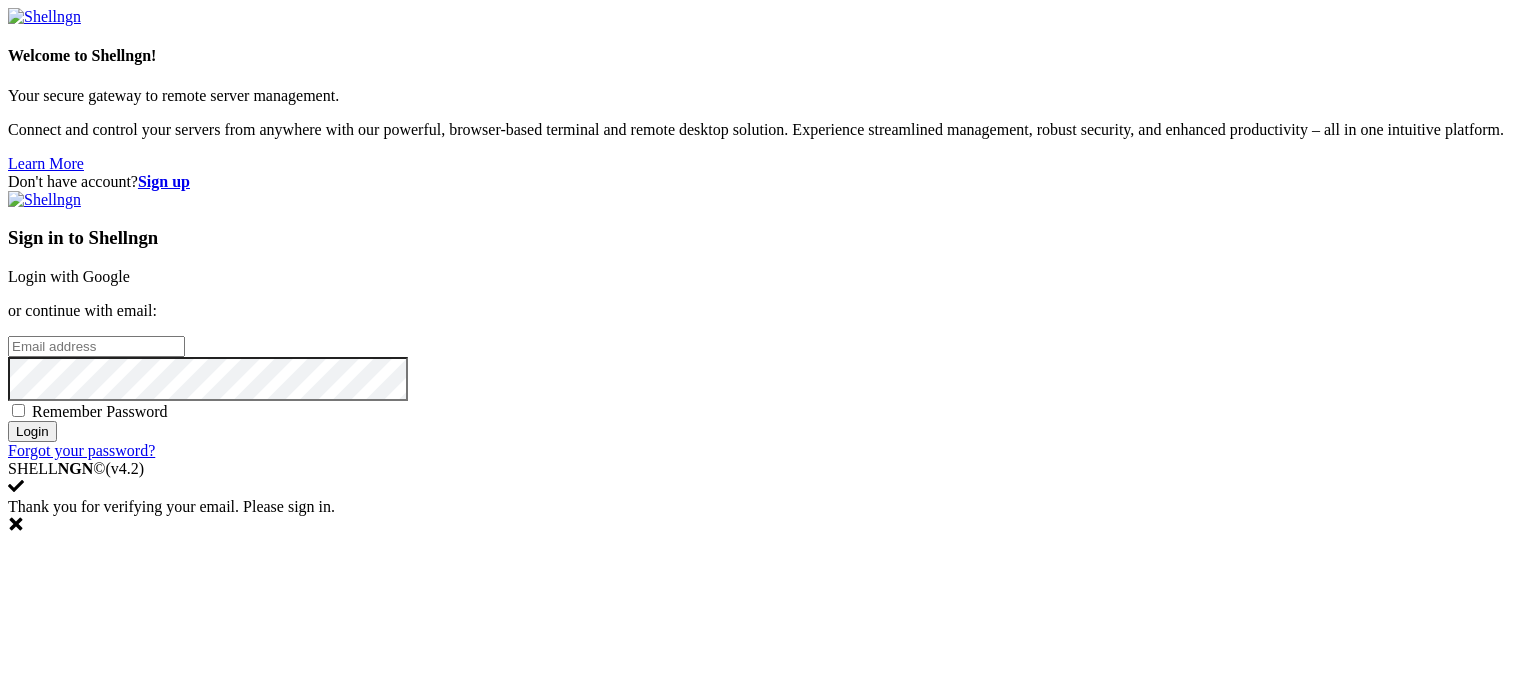 scroll, scrollTop: 0, scrollLeft: 0, axis: both 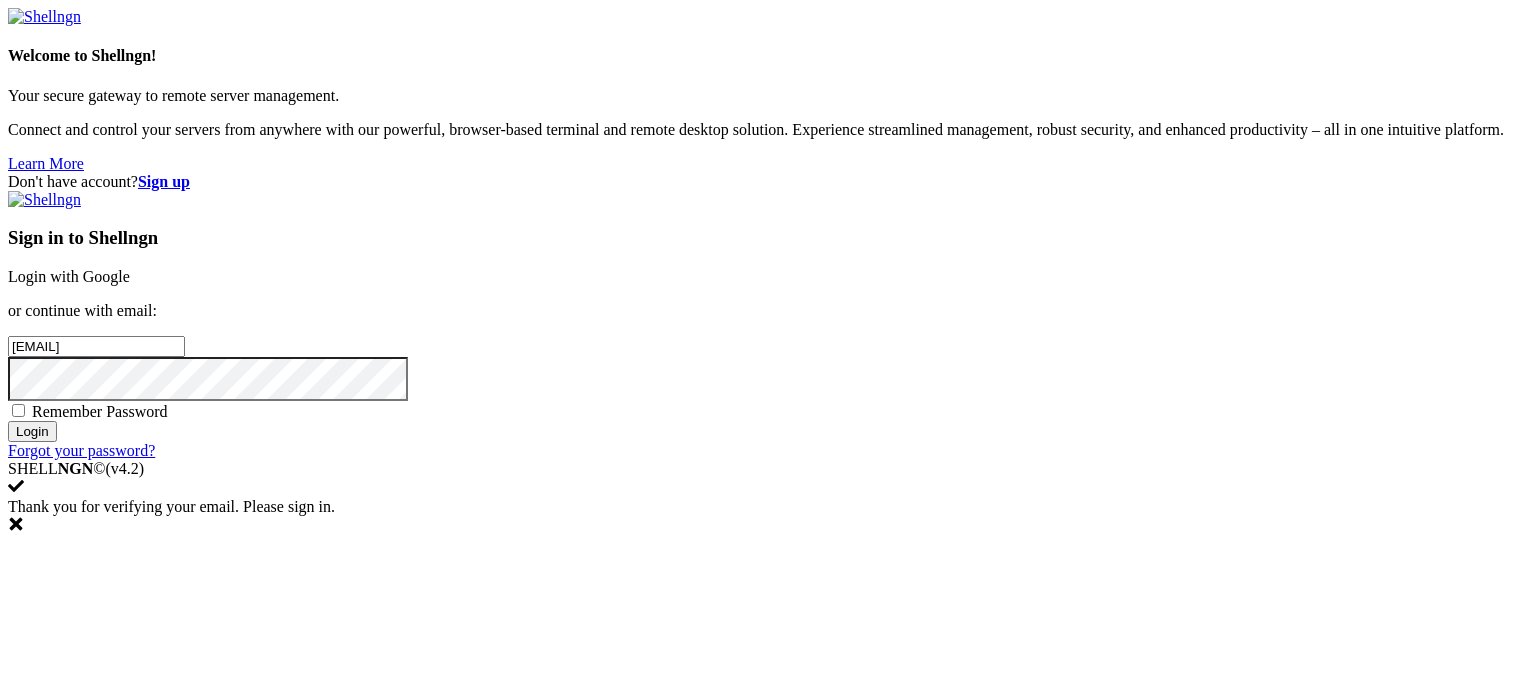type on "[EMAIL]" 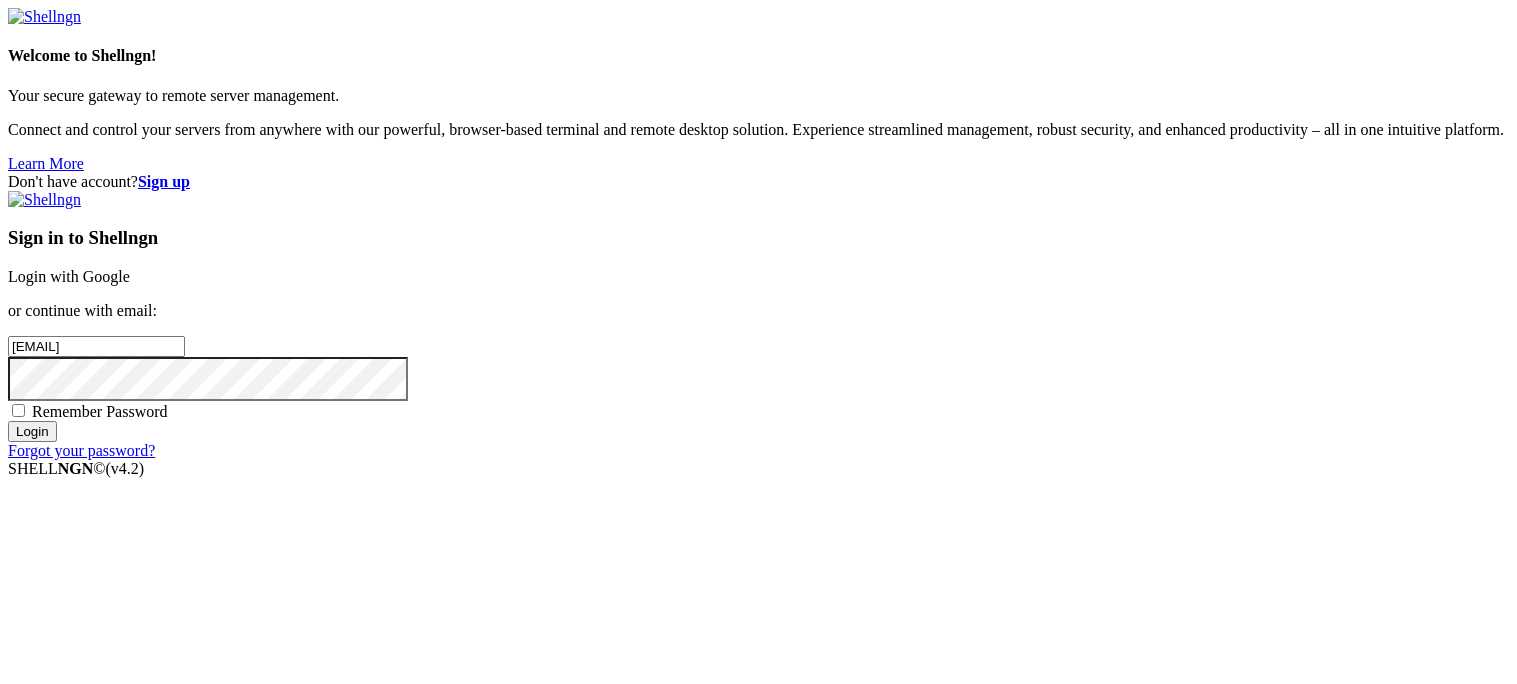 drag, startPoint x: 869, startPoint y: 498, endPoint x: 831, endPoint y: 437, distance: 71.867935 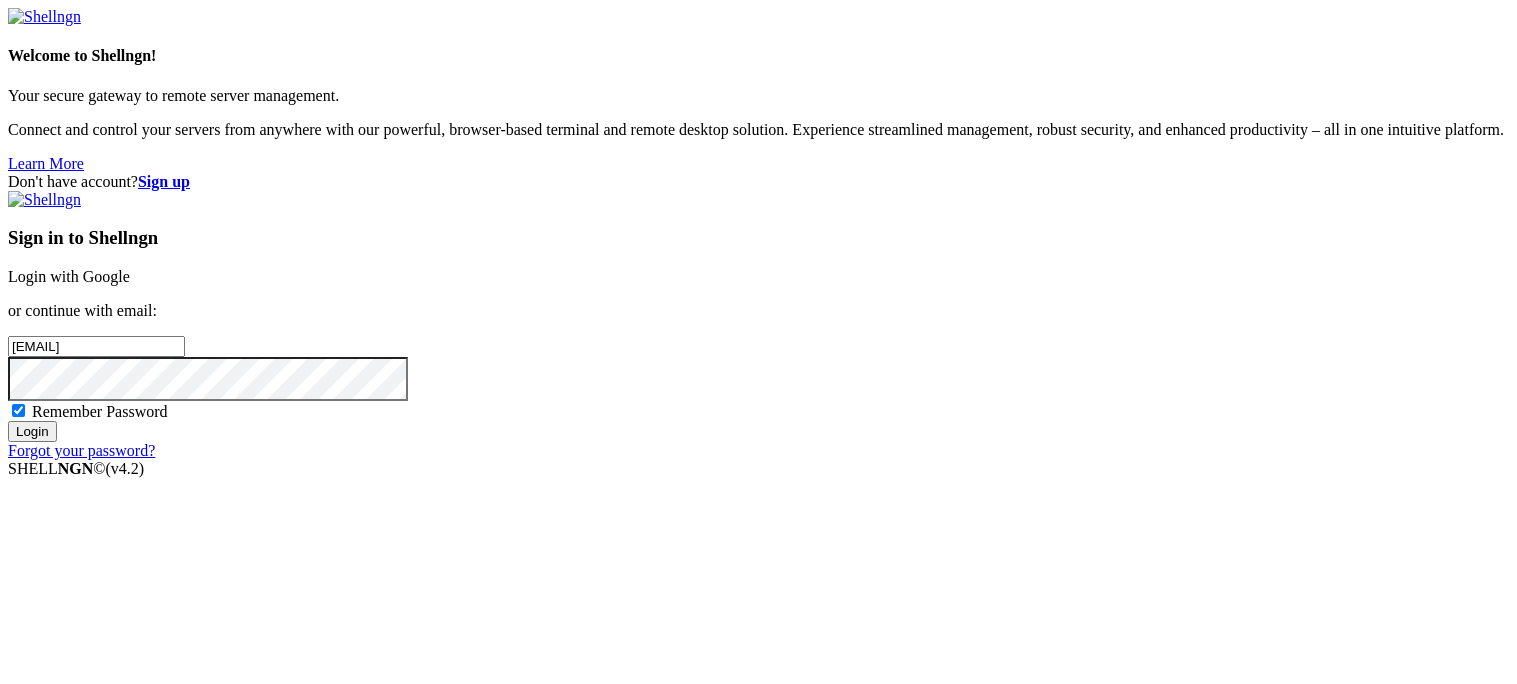 click on "Login" at bounding box center (32, 431) 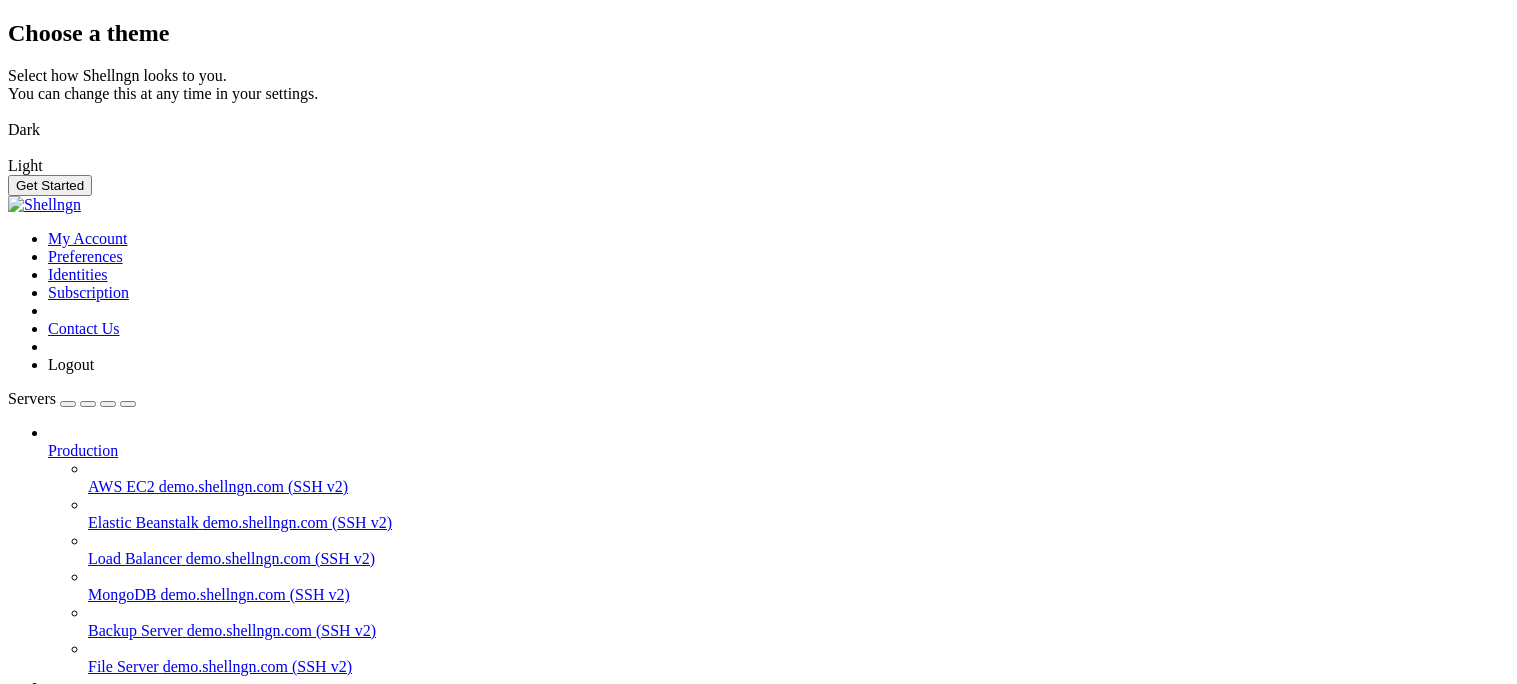 click at bounding box center [8, 117] 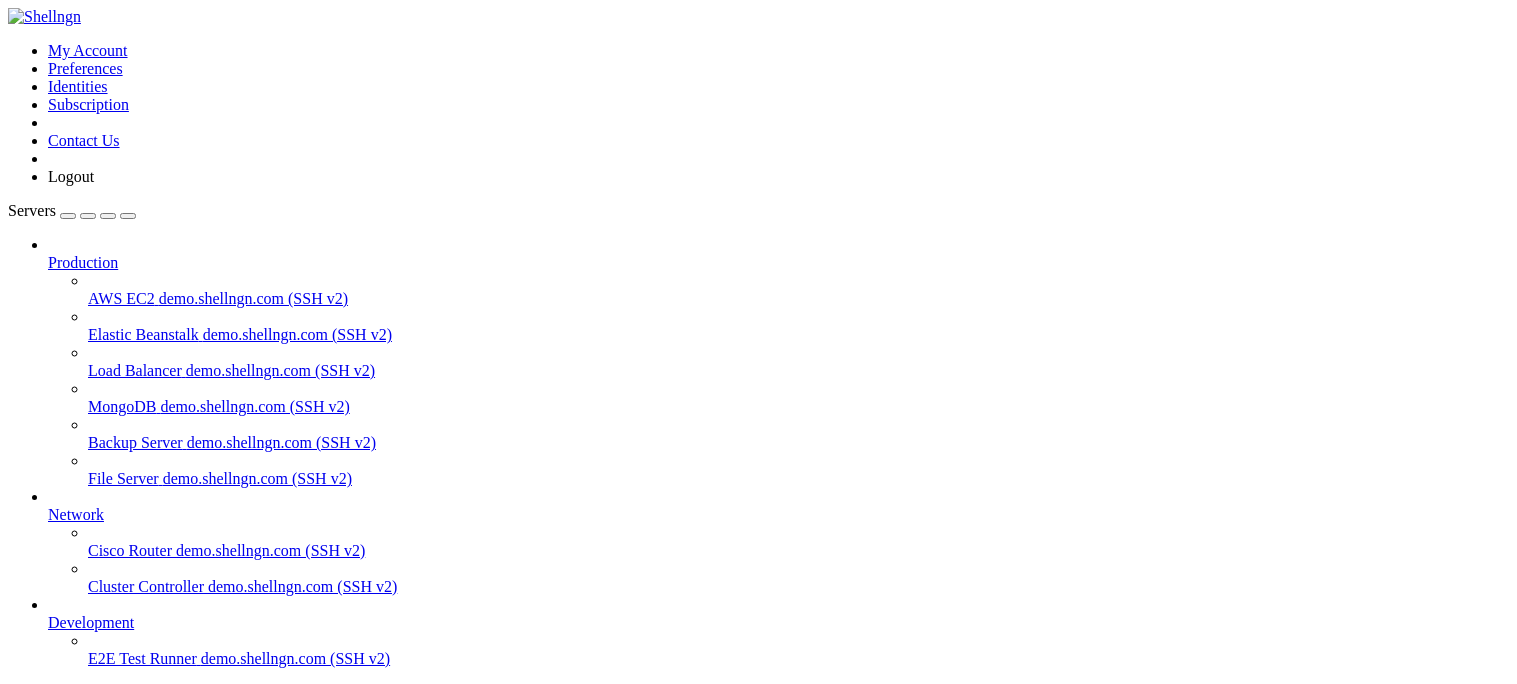 click on "Add Server" at bounding box center [758, 801] 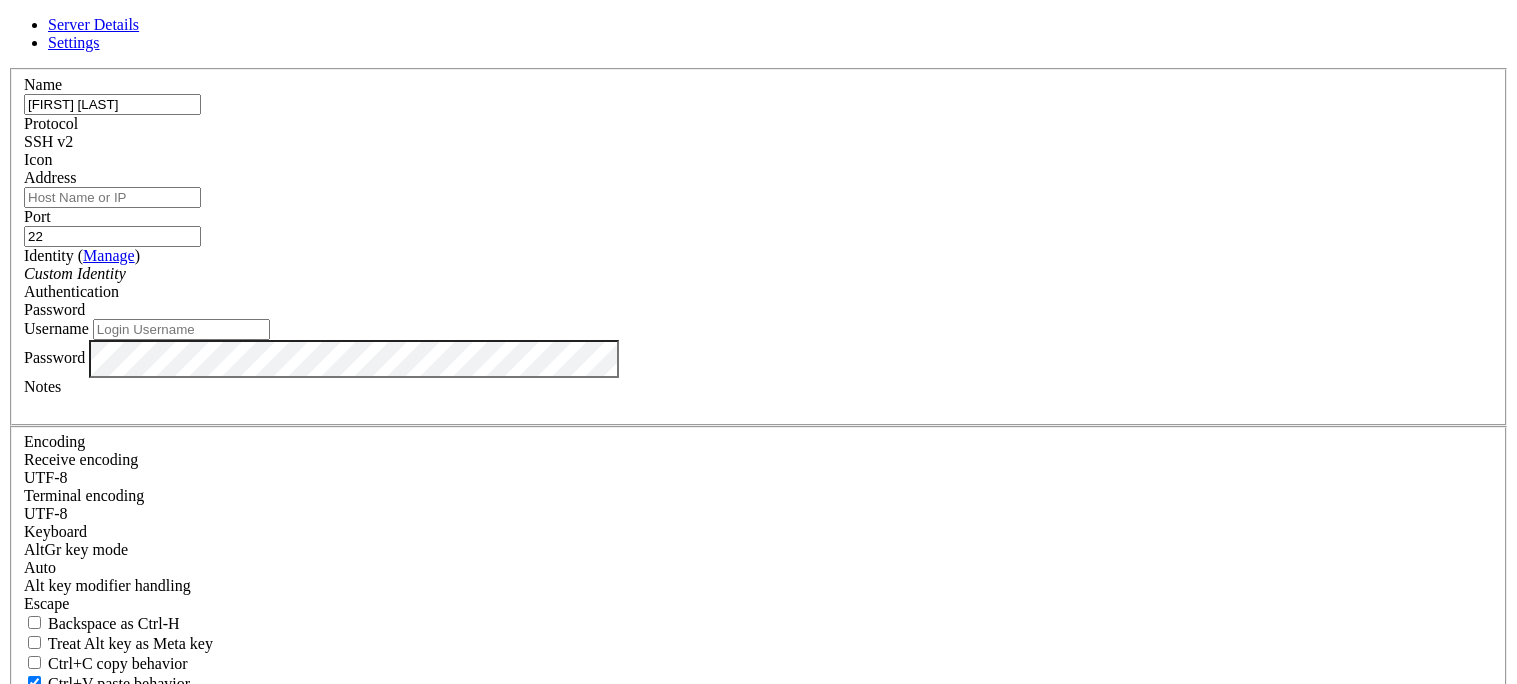 type on "[FIRST] [LAST]" 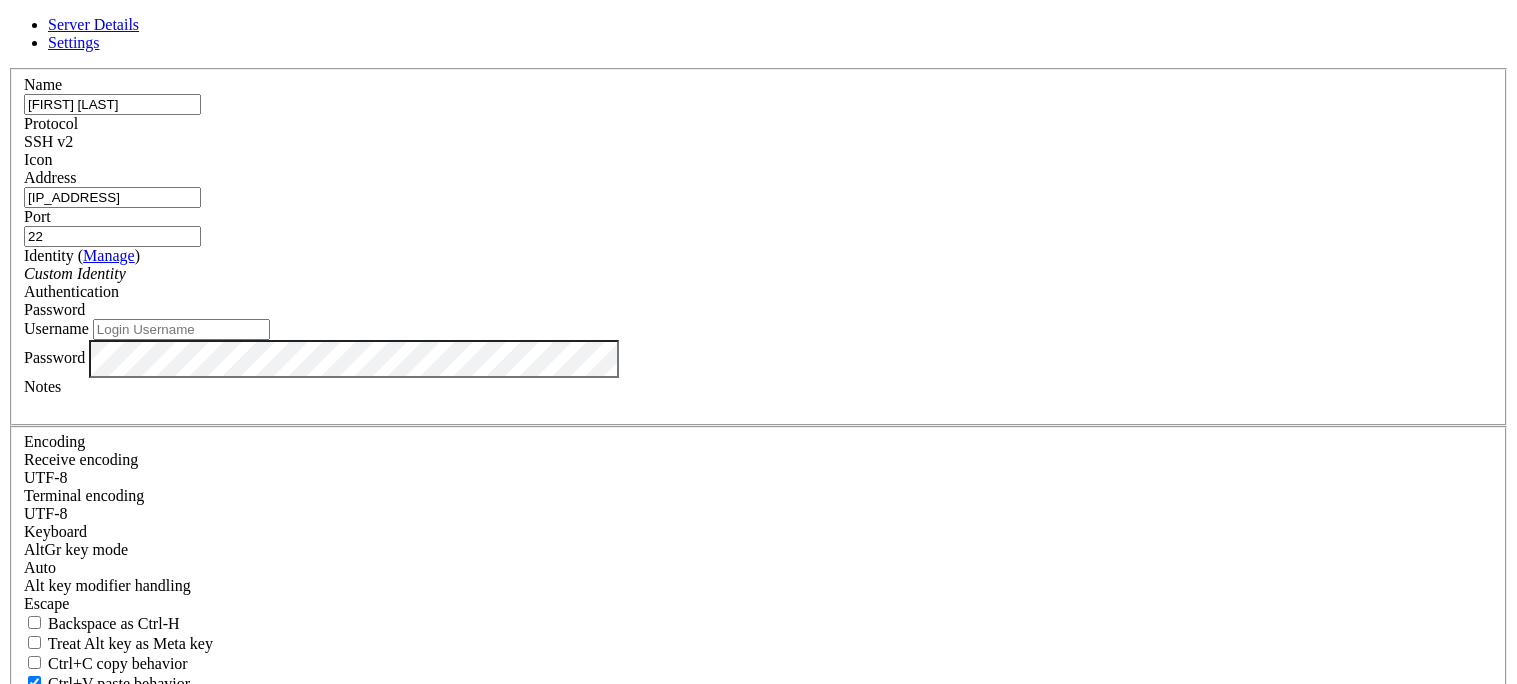 type on "[IP_ADDRESS]" 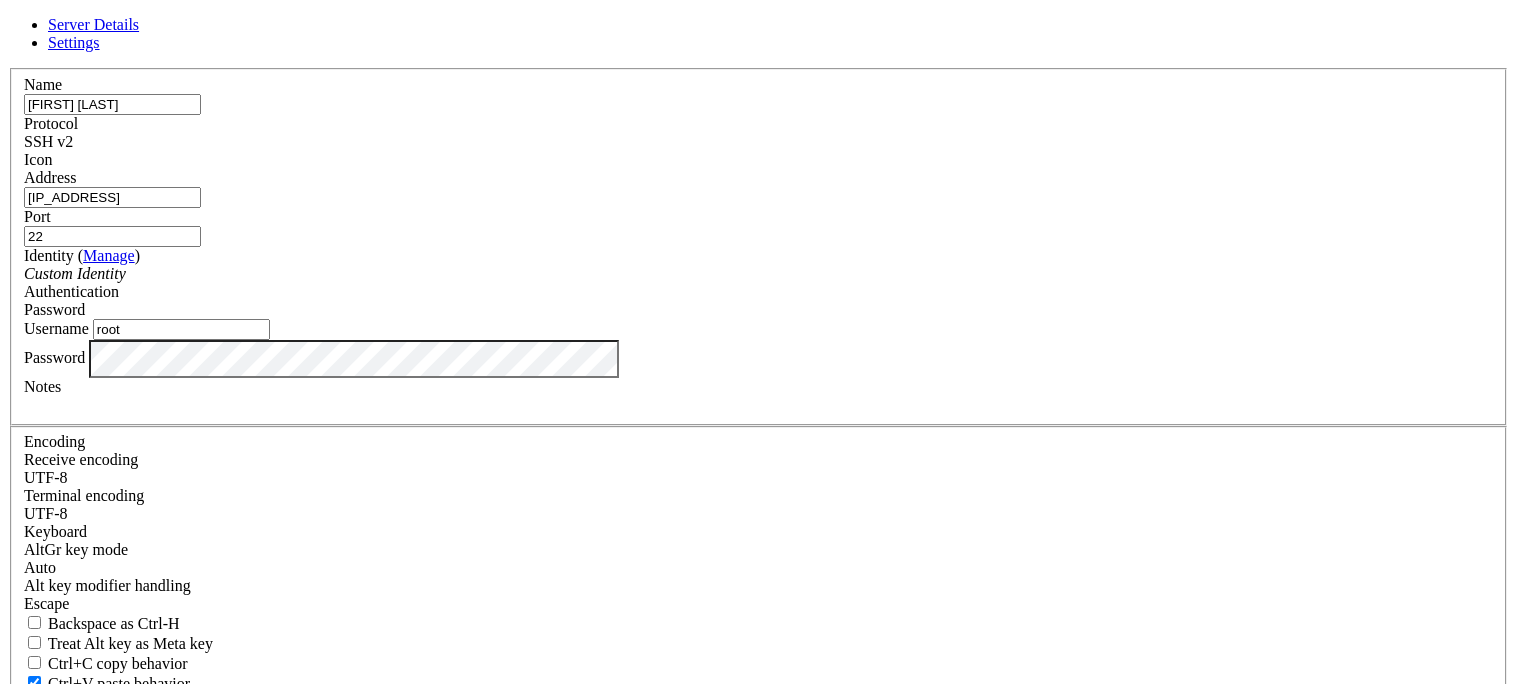 type on "root" 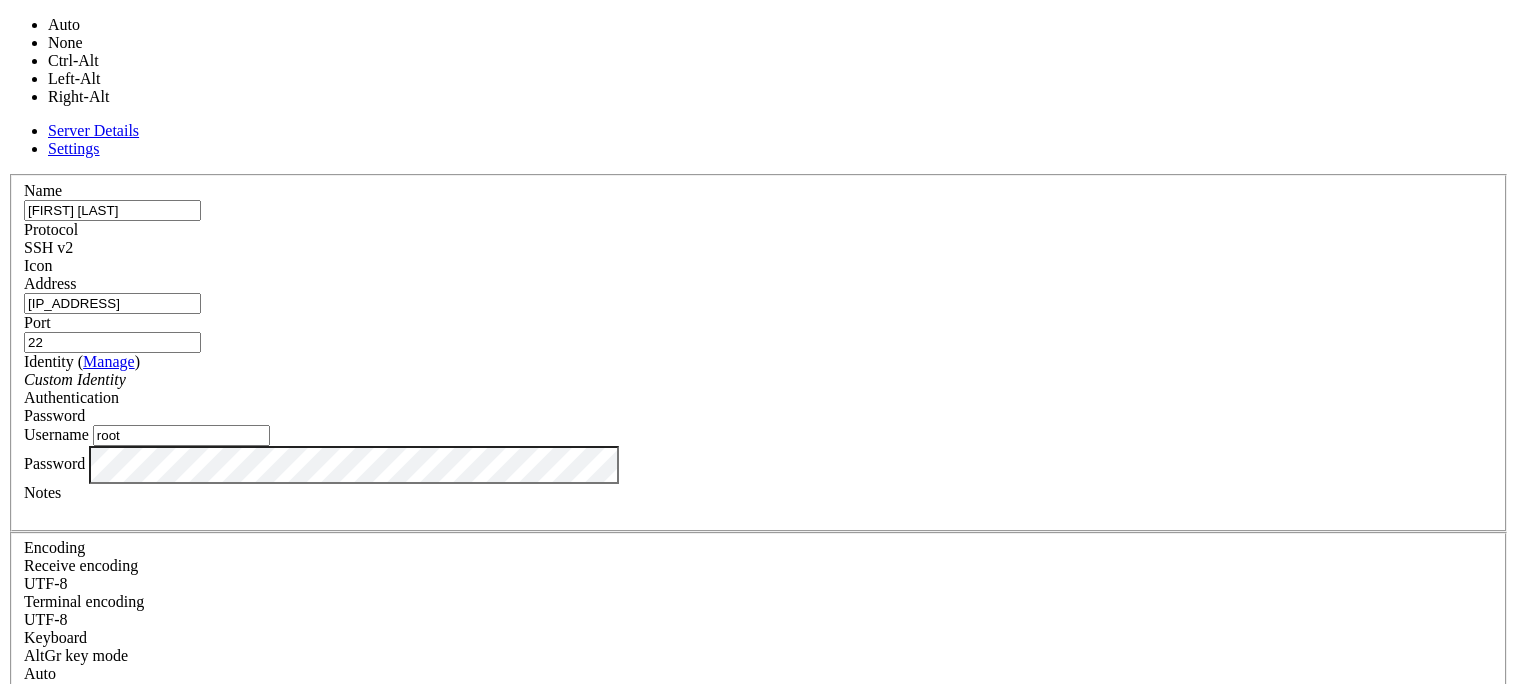 click on "Auto" at bounding box center (758, 674) 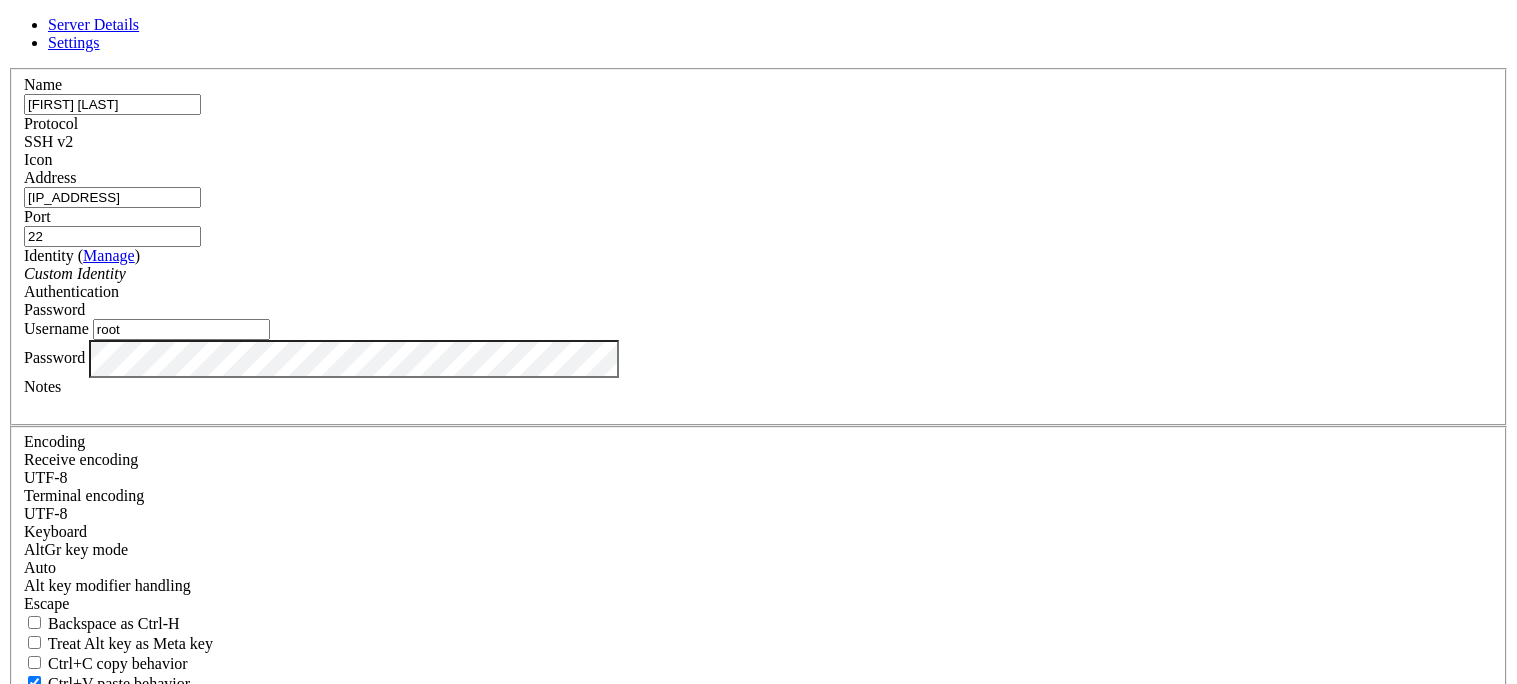 scroll, scrollTop: 293, scrollLeft: 0, axis: vertical 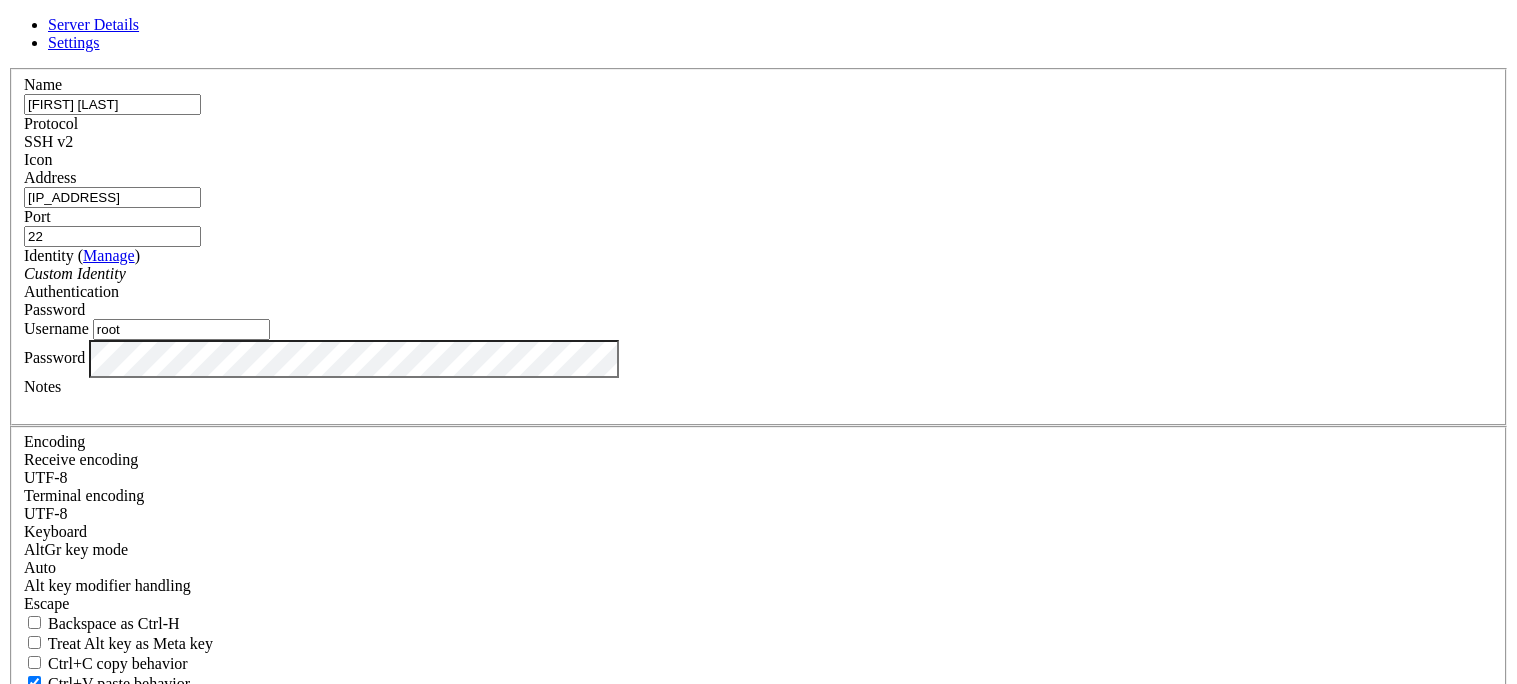 click on "Save" at bounding box center (31, 831) 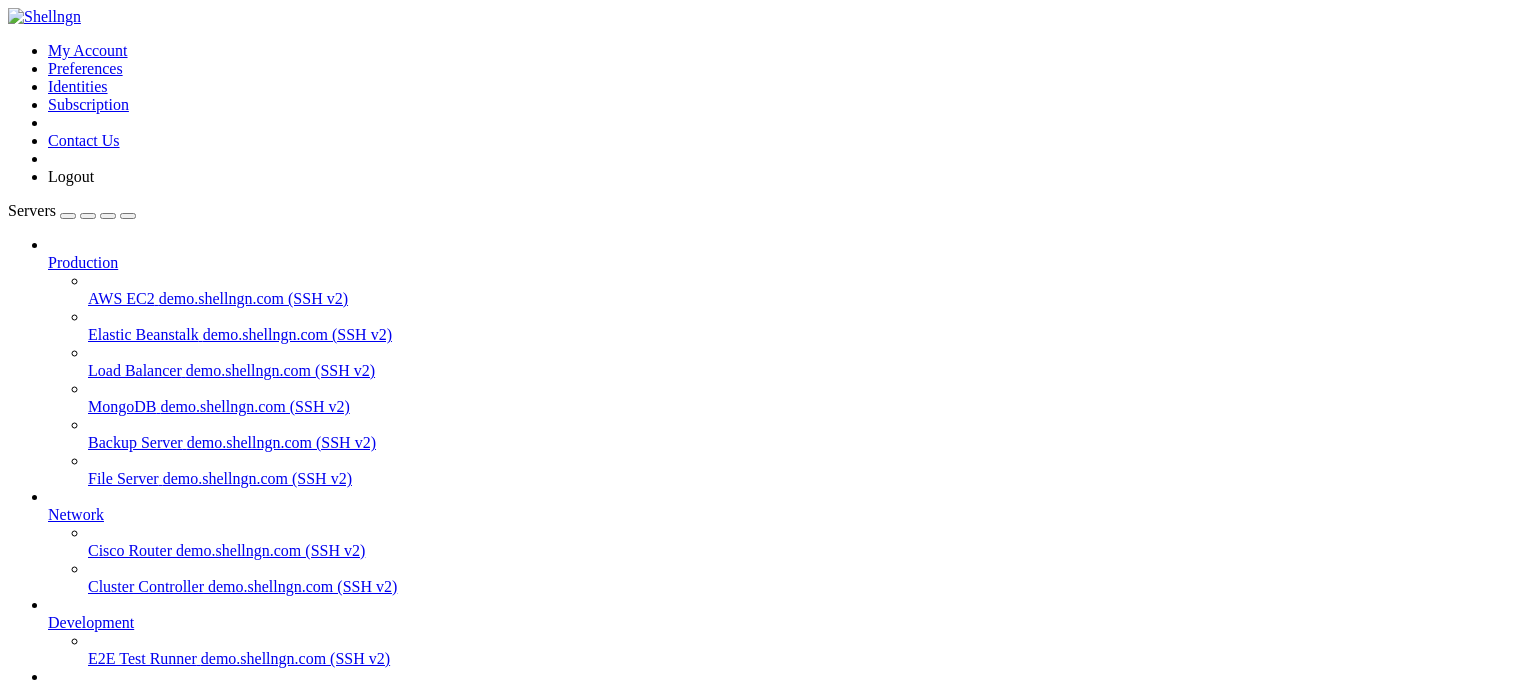 scroll, scrollTop: 0, scrollLeft: 0, axis: both 